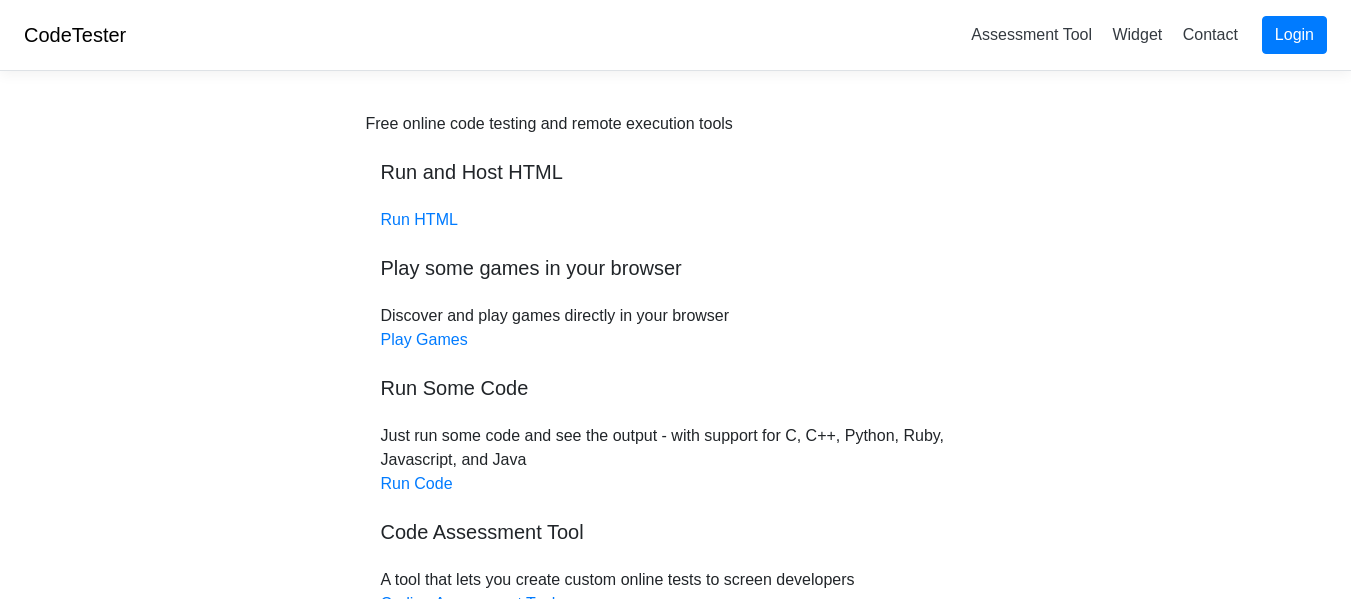scroll, scrollTop: 0, scrollLeft: 0, axis: both 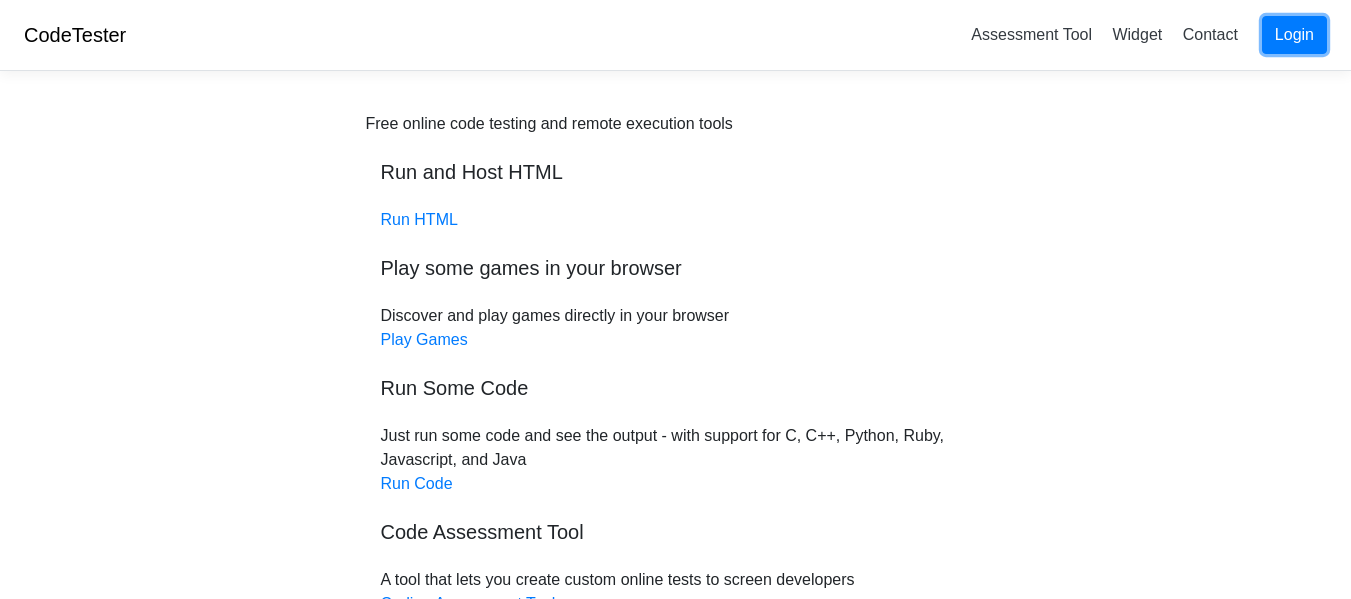 click on "Login" at bounding box center (1294, 35) 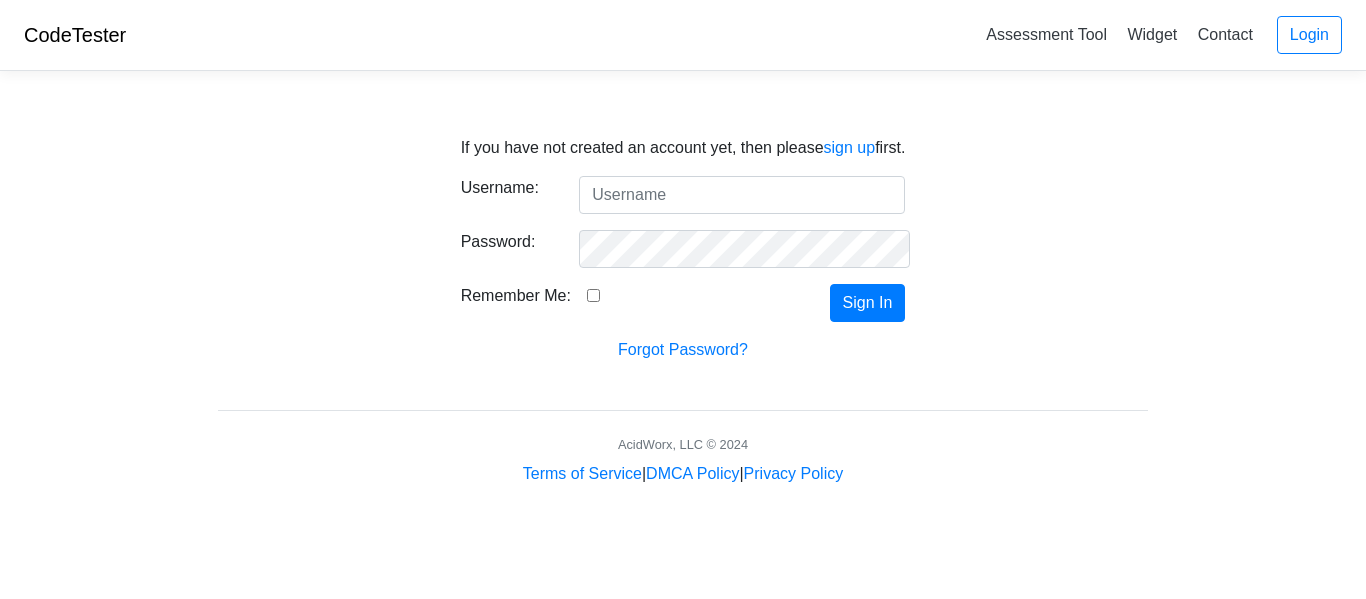 scroll, scrollTop: 0, scrollLeft: 0, axis: both 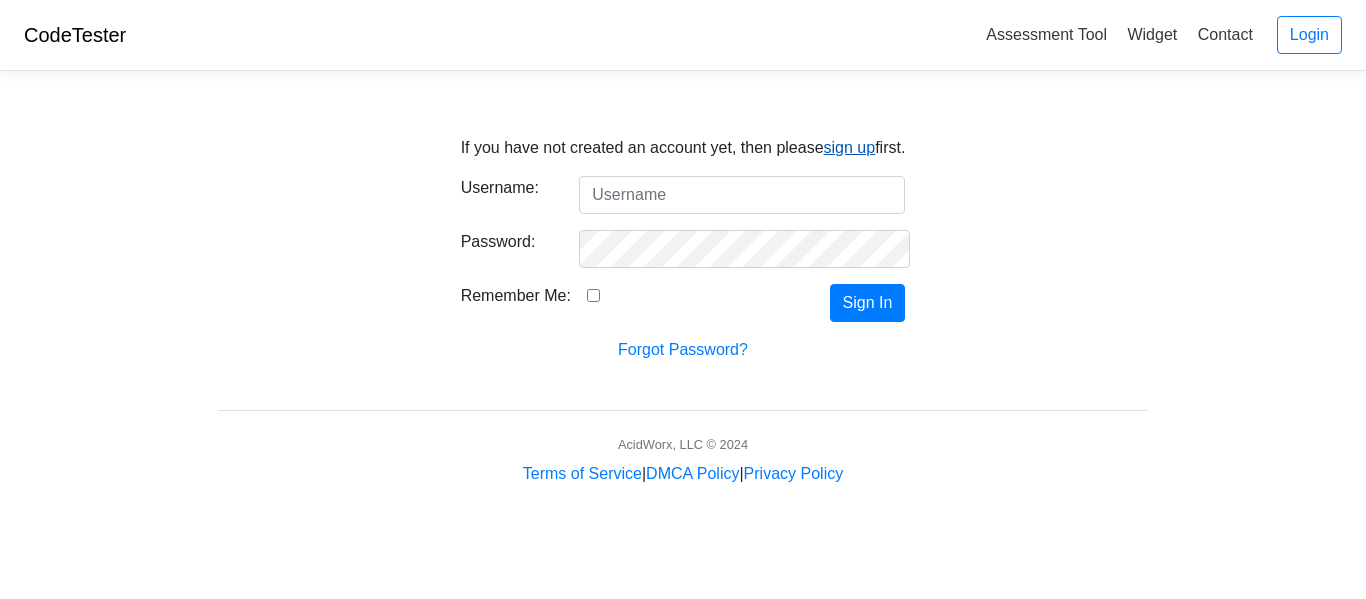 click on "sign up" at bounding box center (850, 147) 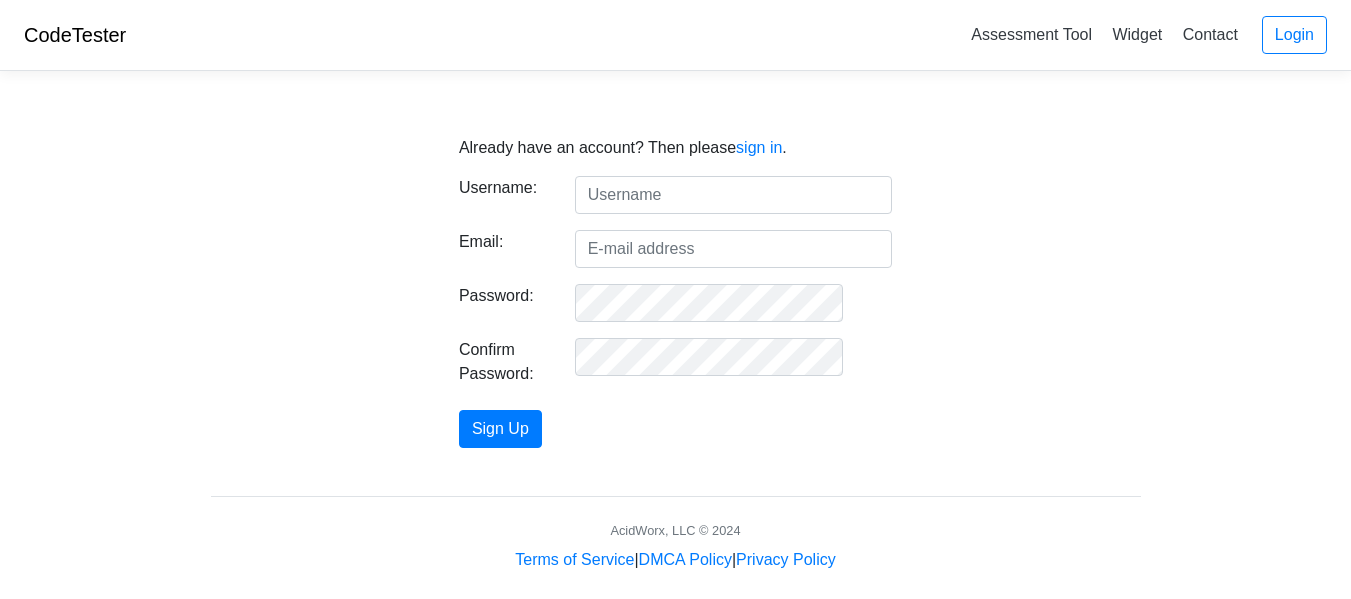 scroll, scrollTop: 0, scrollLeft: 0, axis: both 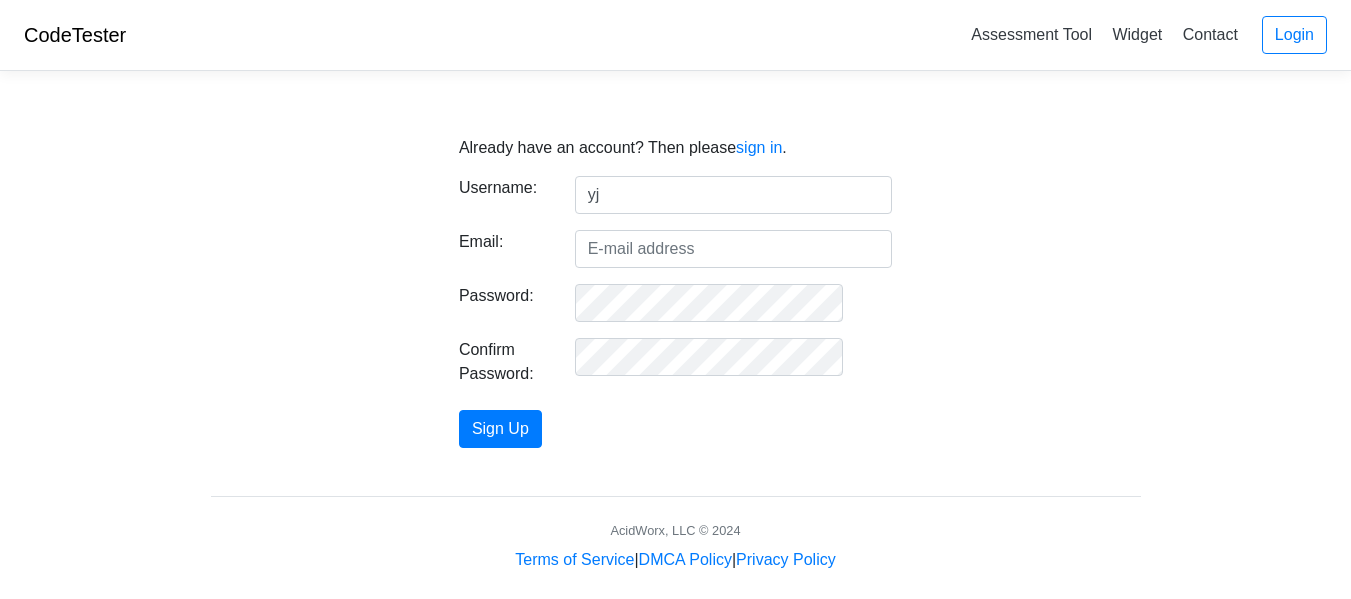 type on "y" 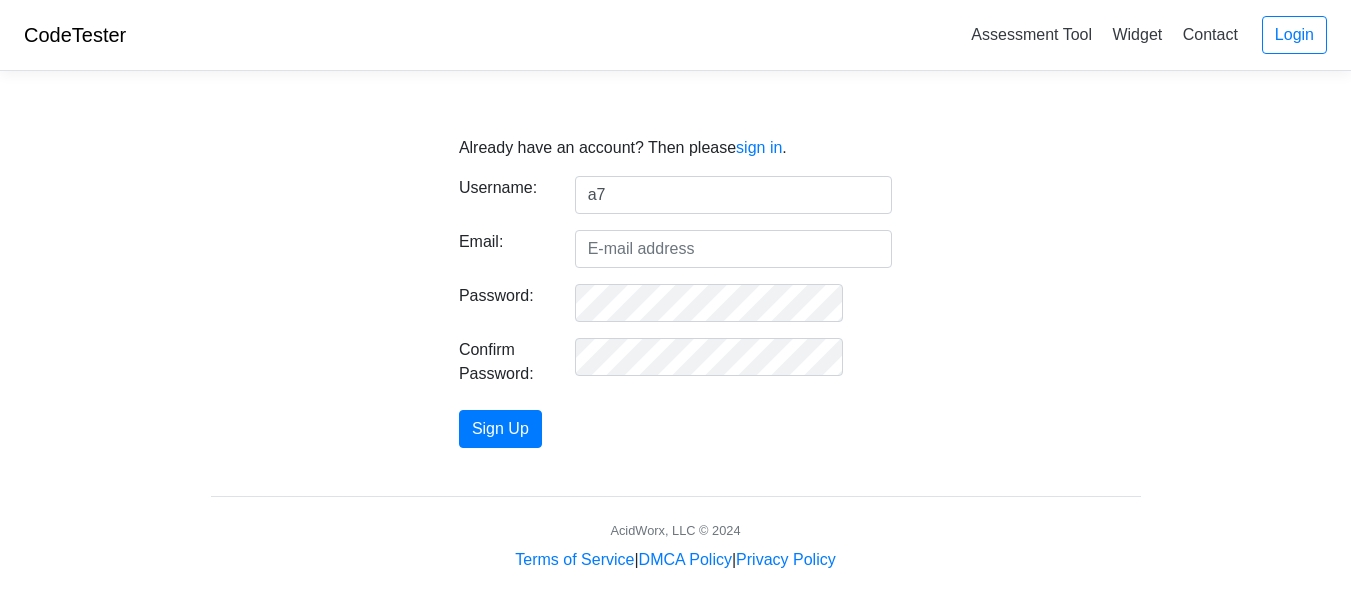 type on "a" 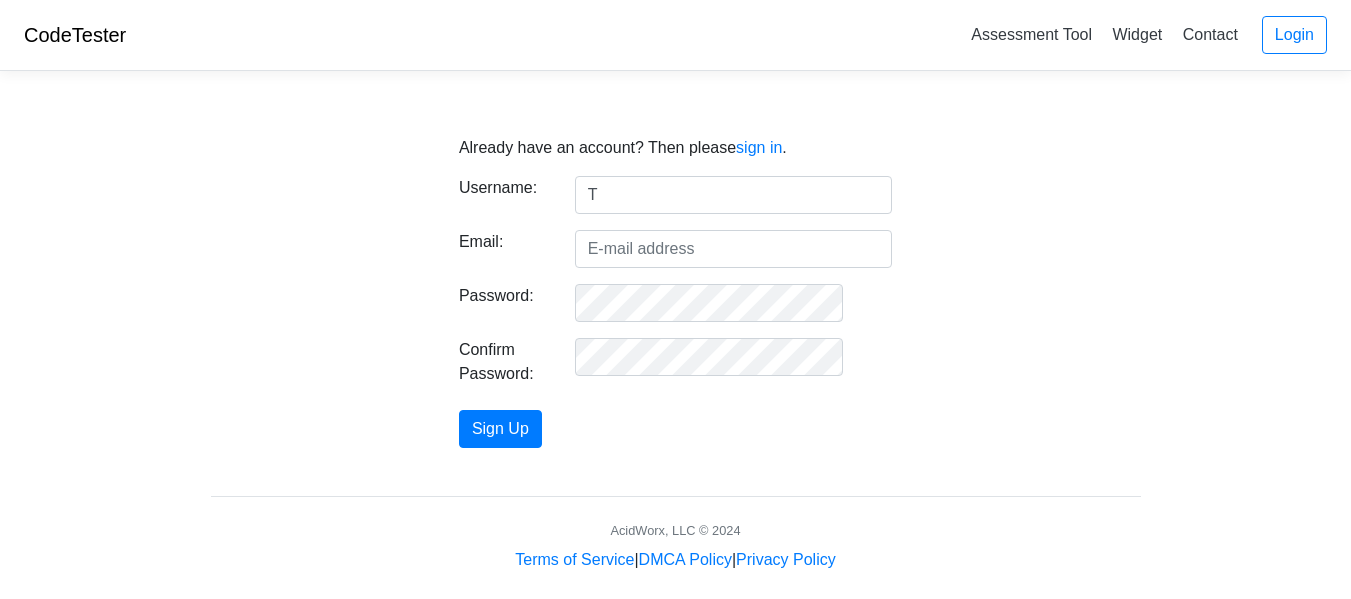 type on "TheZooKeeperSHE" 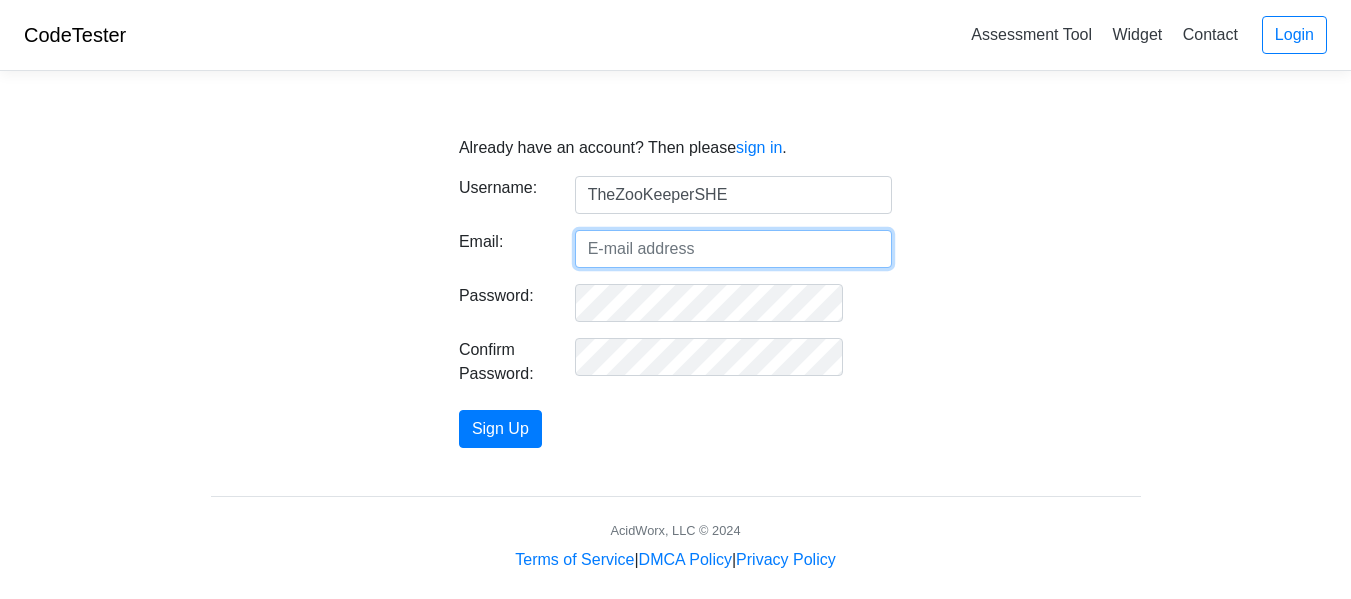 click on "Email:" at bounding box center [733, 249] 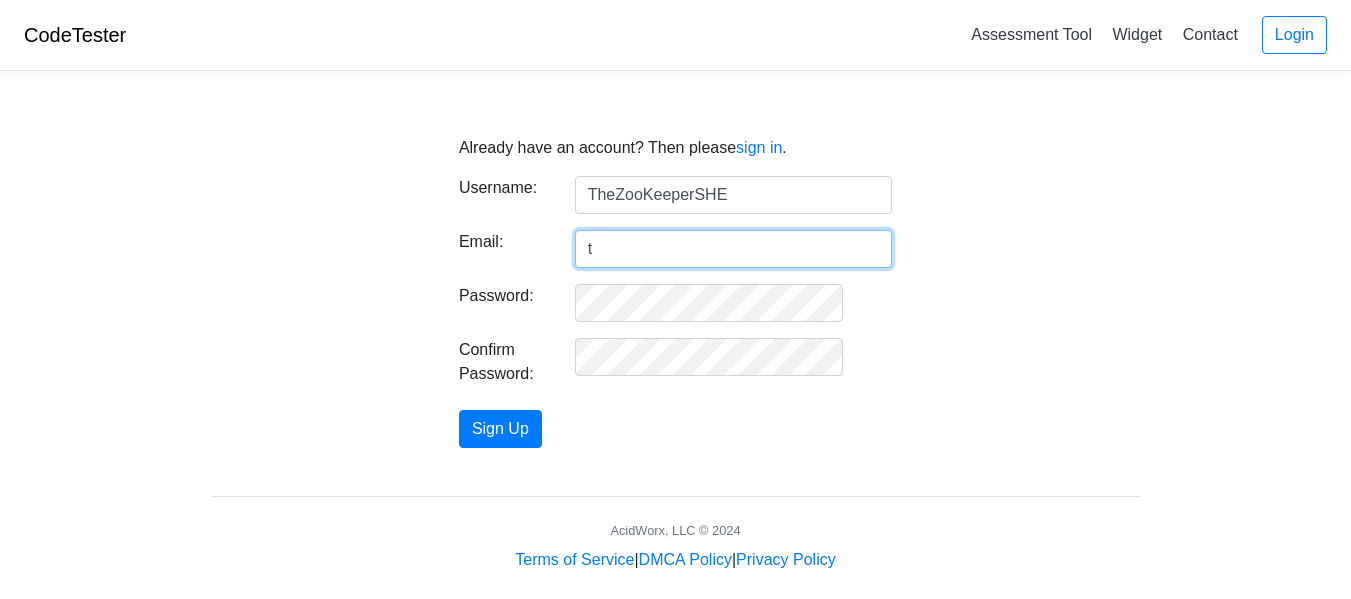 type on "thezoocrewpettaxi@gmail.com" 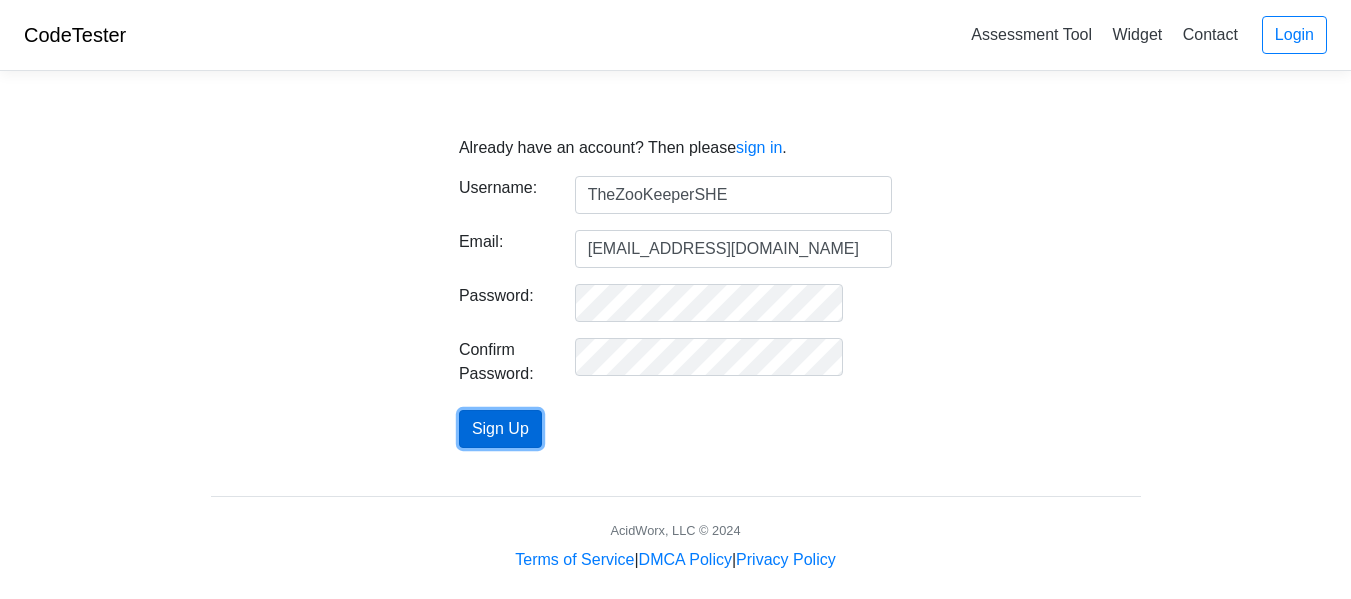 click on "Sign Up" at bounding box center [500, 429] 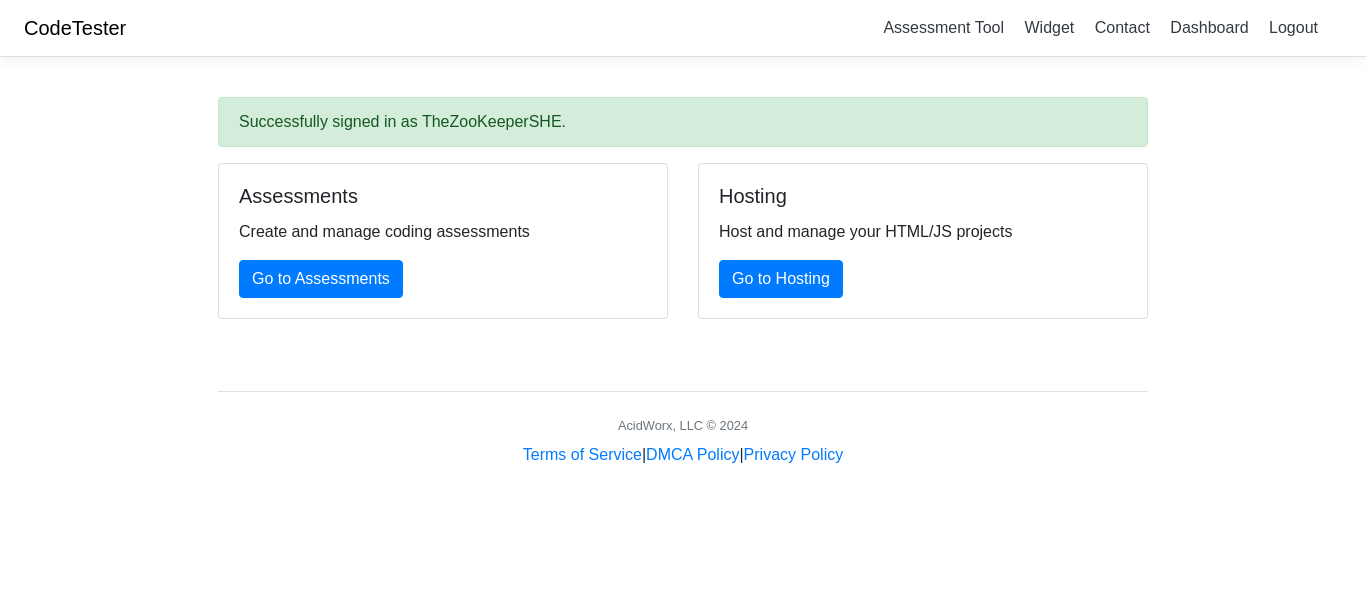 scroll, scrollTop: 0, scrollLeft: 0, axis: both 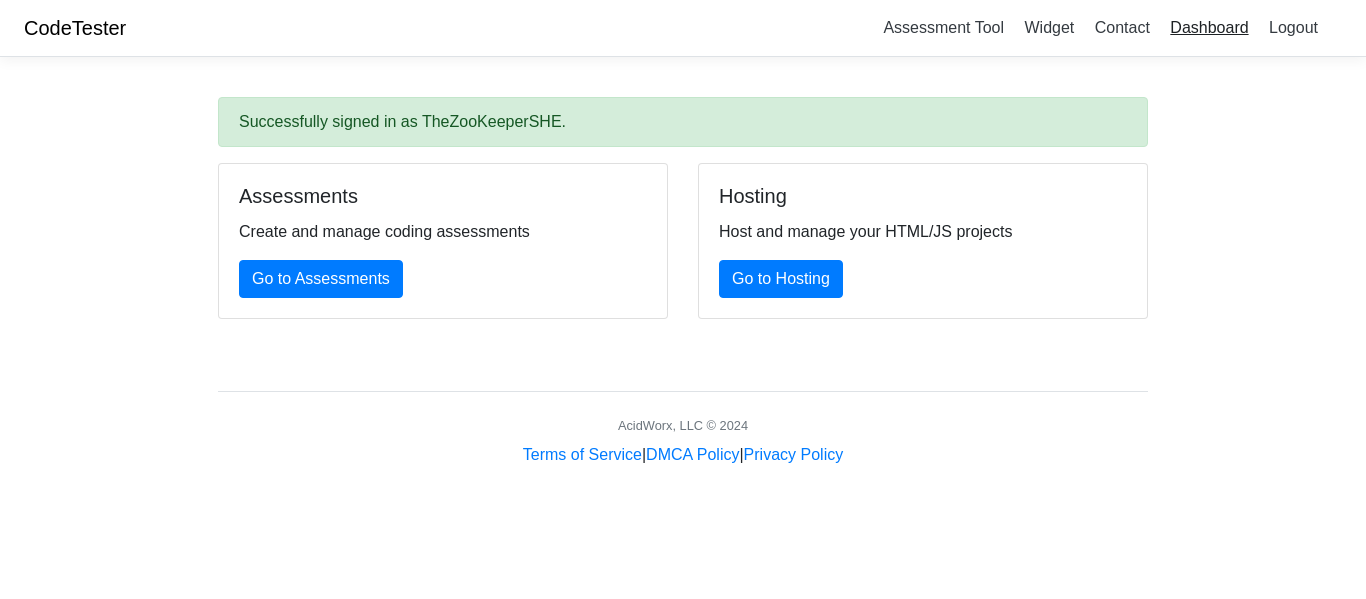 click on "Dashboard" at bounding box center [1209, 27] 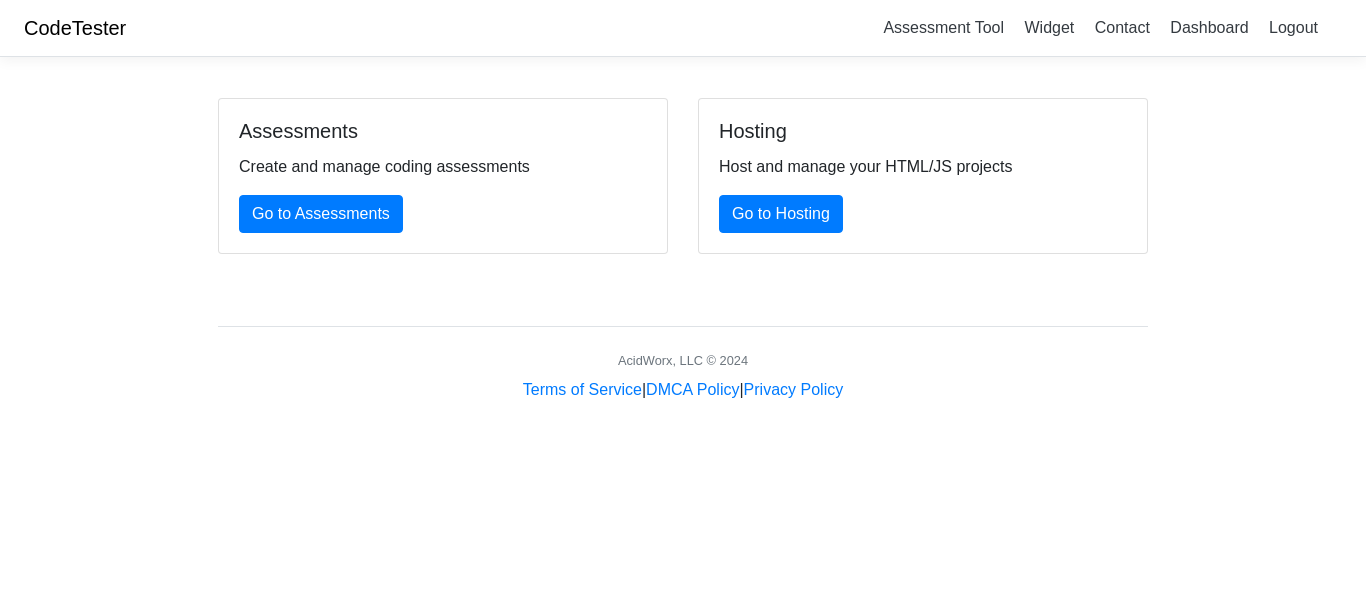 scroll, scrollTop: 0, scrollLeft: 0, axis: both 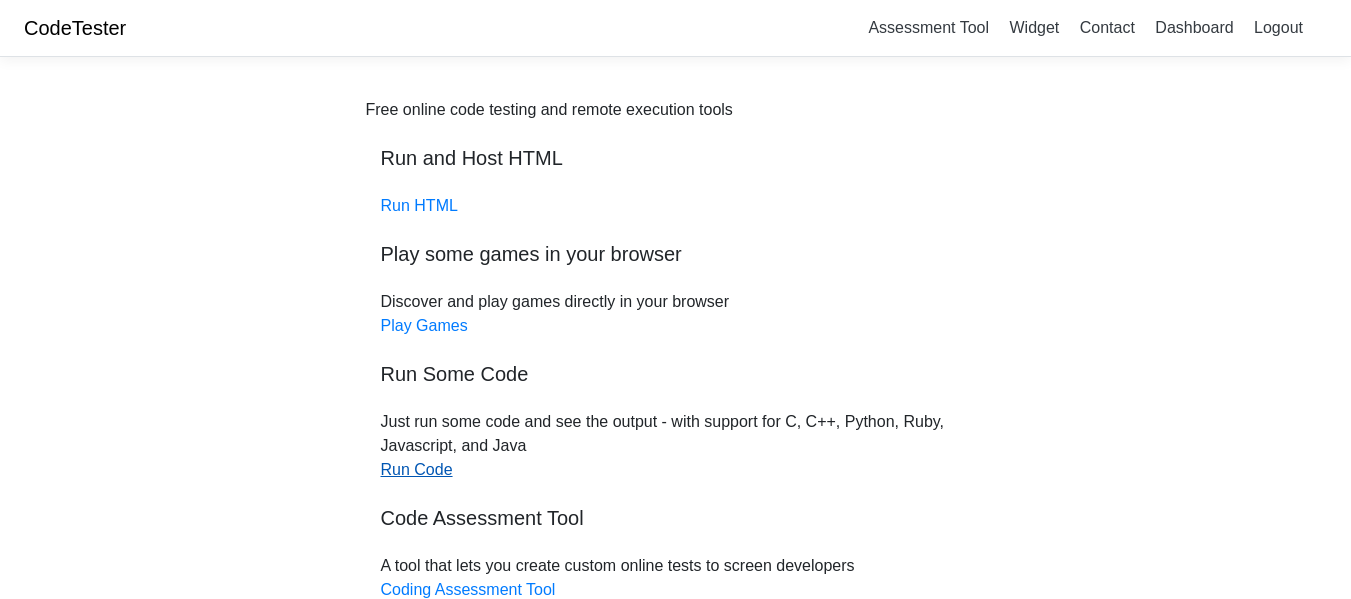 click on "Run Code" at bounding box center [417, 469] 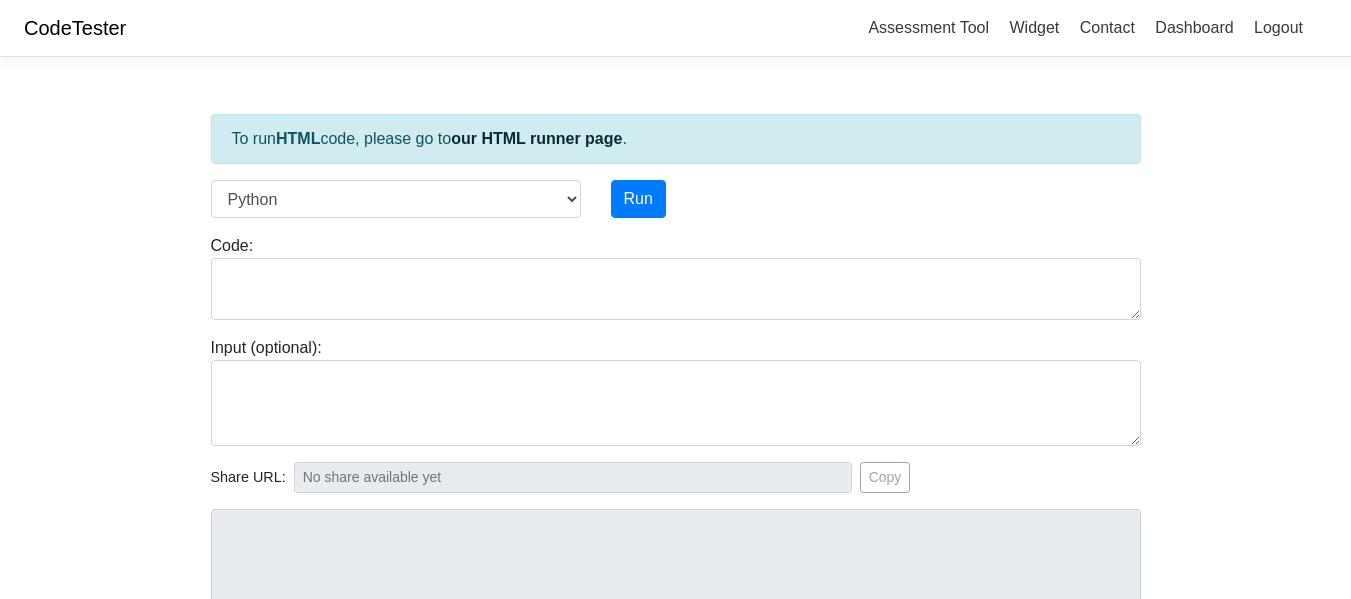 scroll, scrollTop: 0, scrollLeft: 0, axis: both 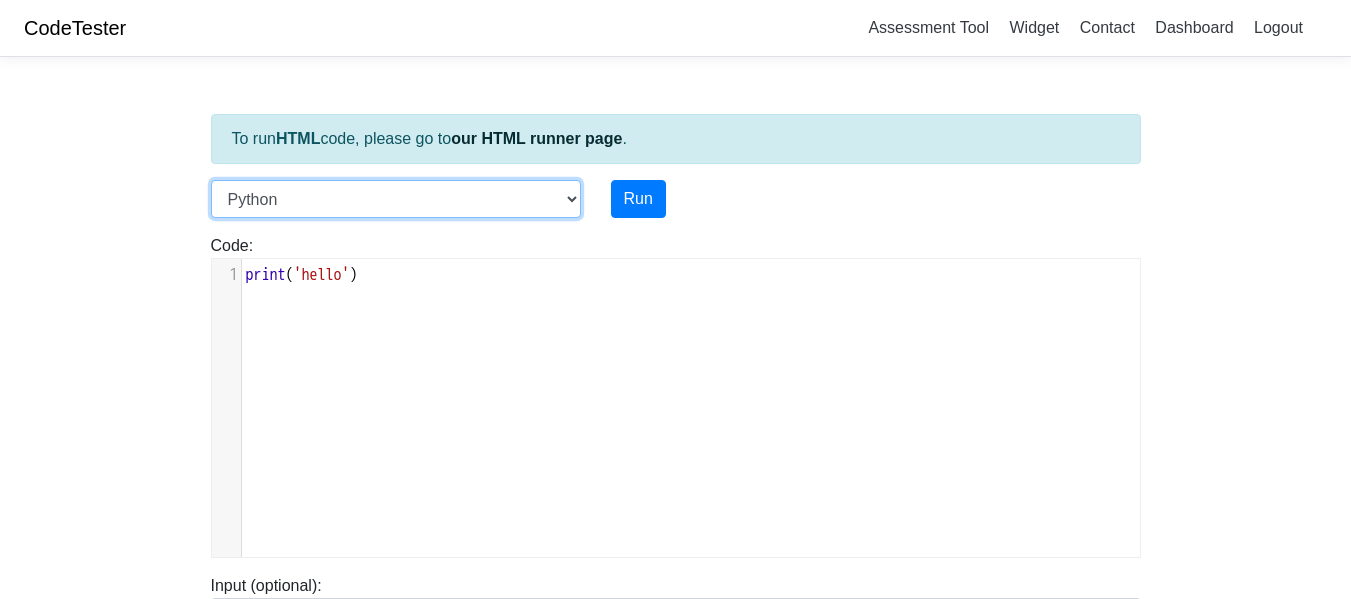 click on "C
C++
Go
Java
Javascript
Python
Ruby" at bounding box center (396, 199) 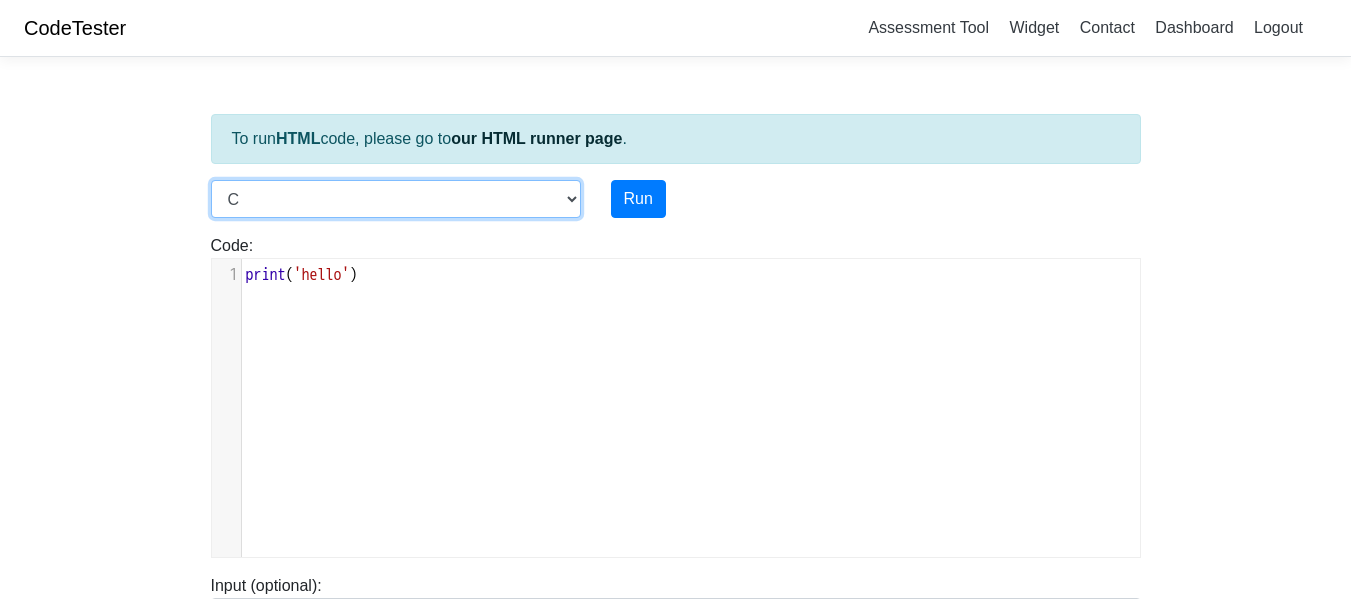 click on "C
C++
Go
Java
Javascript
Python
Ruby" at bounding box center [396, 199] 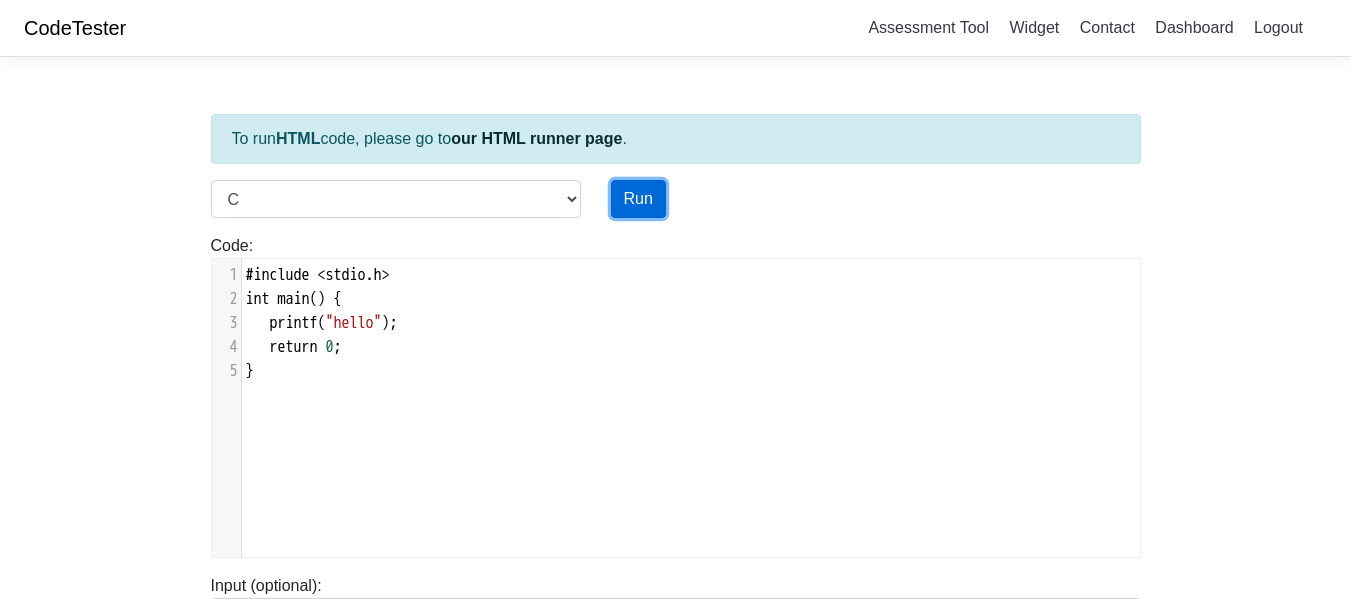 click on "Run" at bounding box center [638, 199] 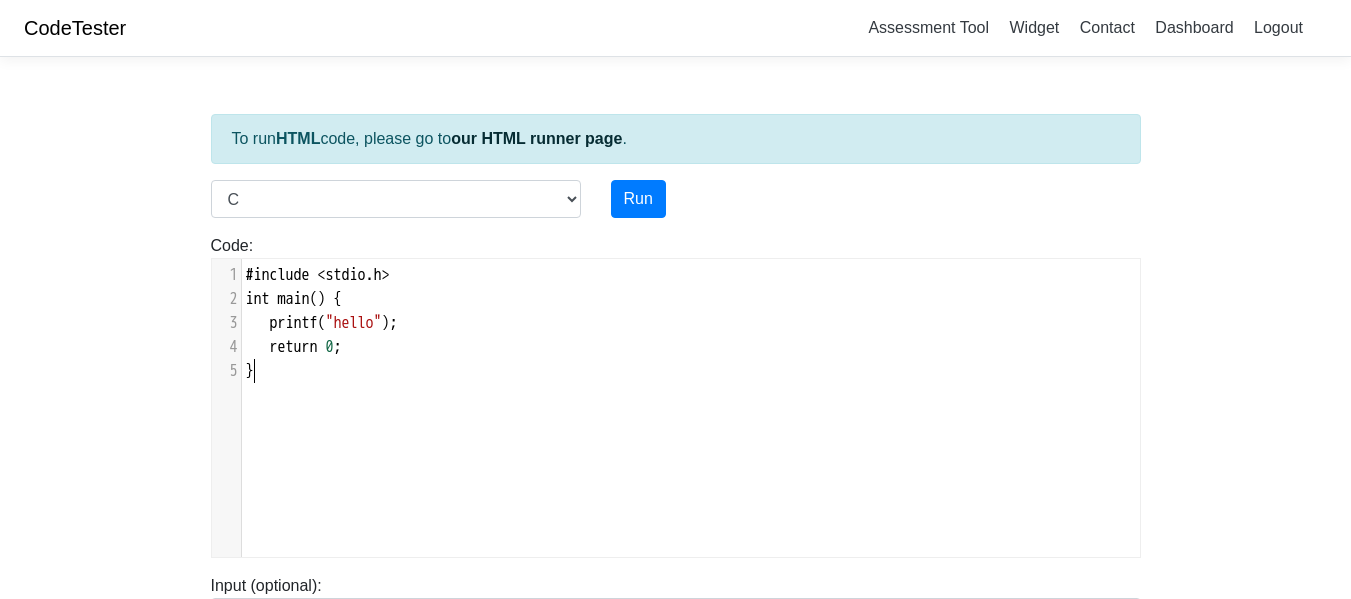 scroll, scrollTop: 2, scrollLeft: 0, axis: vertical 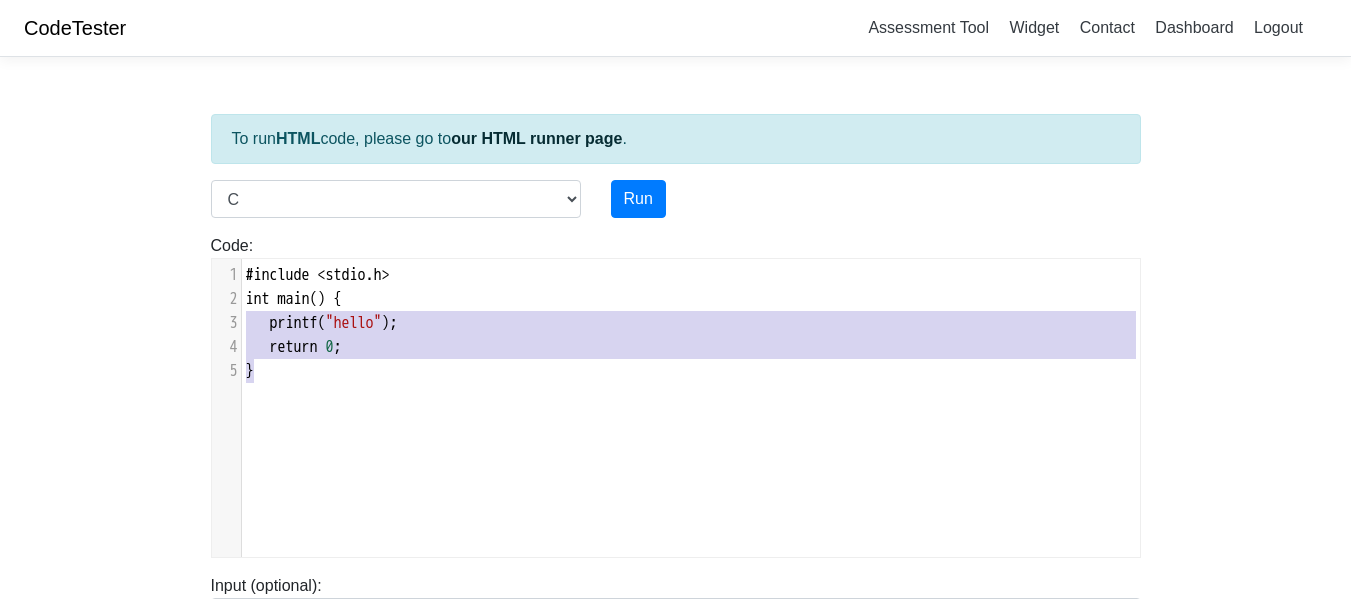 type on "#include <stdio.h>
int main() {
printf("hello");
return 0;
}" 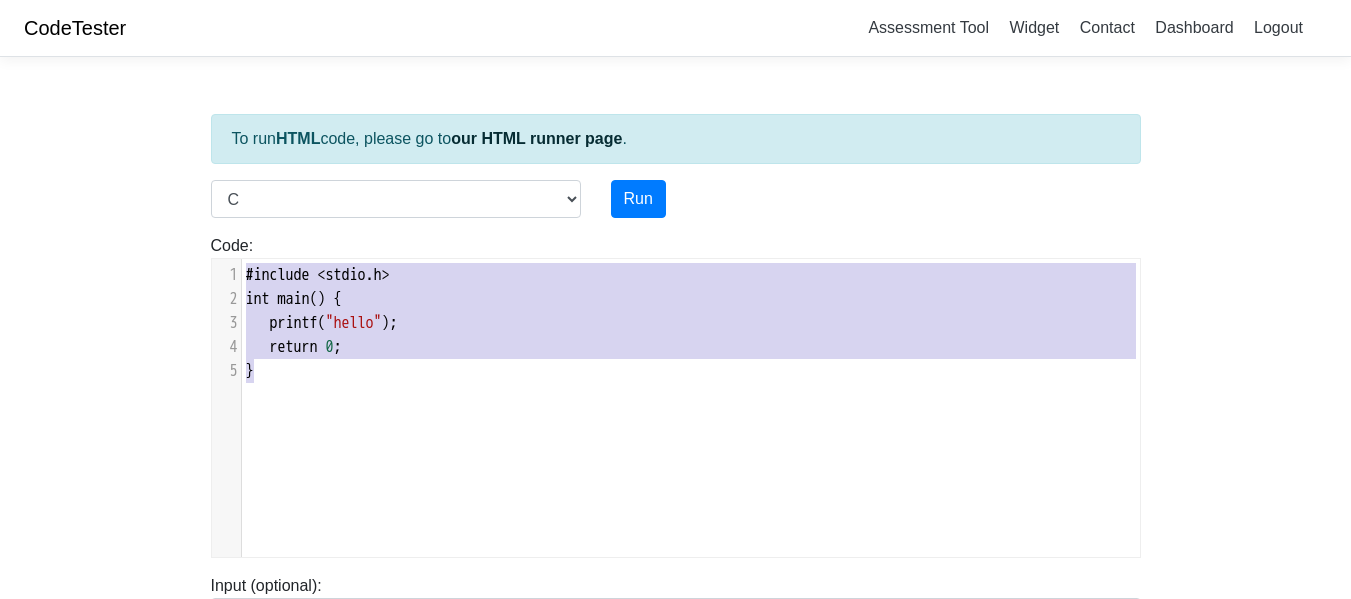 drag, startPoint x: 318, startPoint y: 408, endPoint x: 235, endPoint y: 248, distance: 180.24706 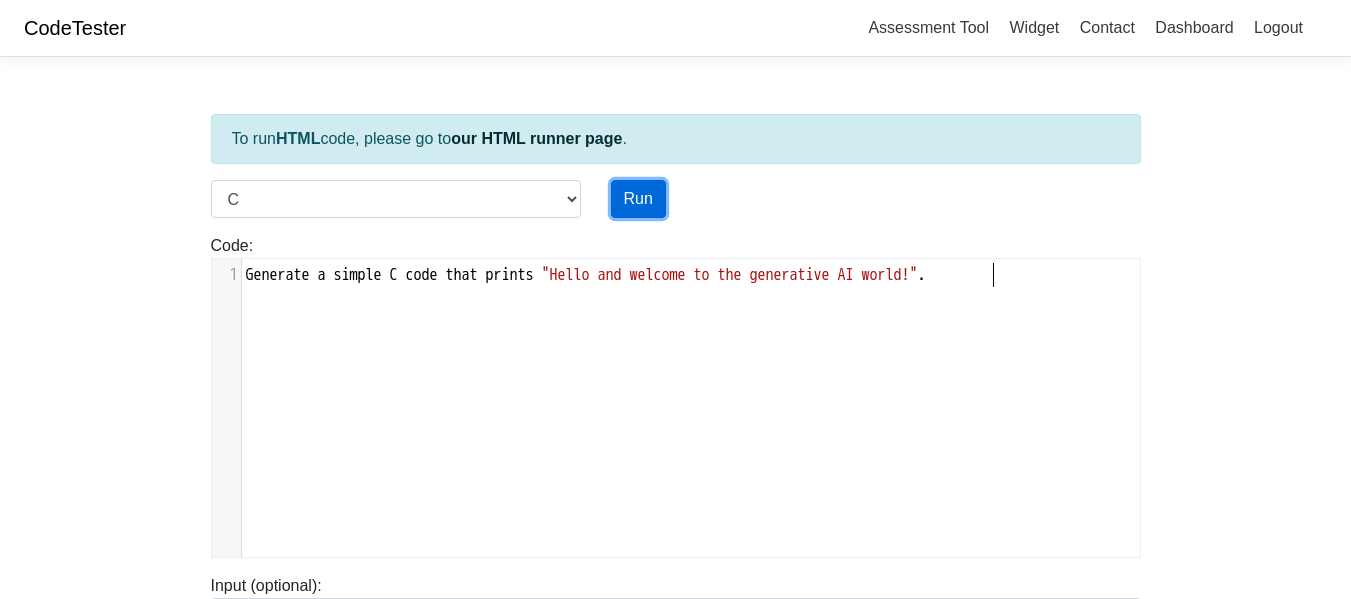 click on "Run" at bounding box center [638, 199] 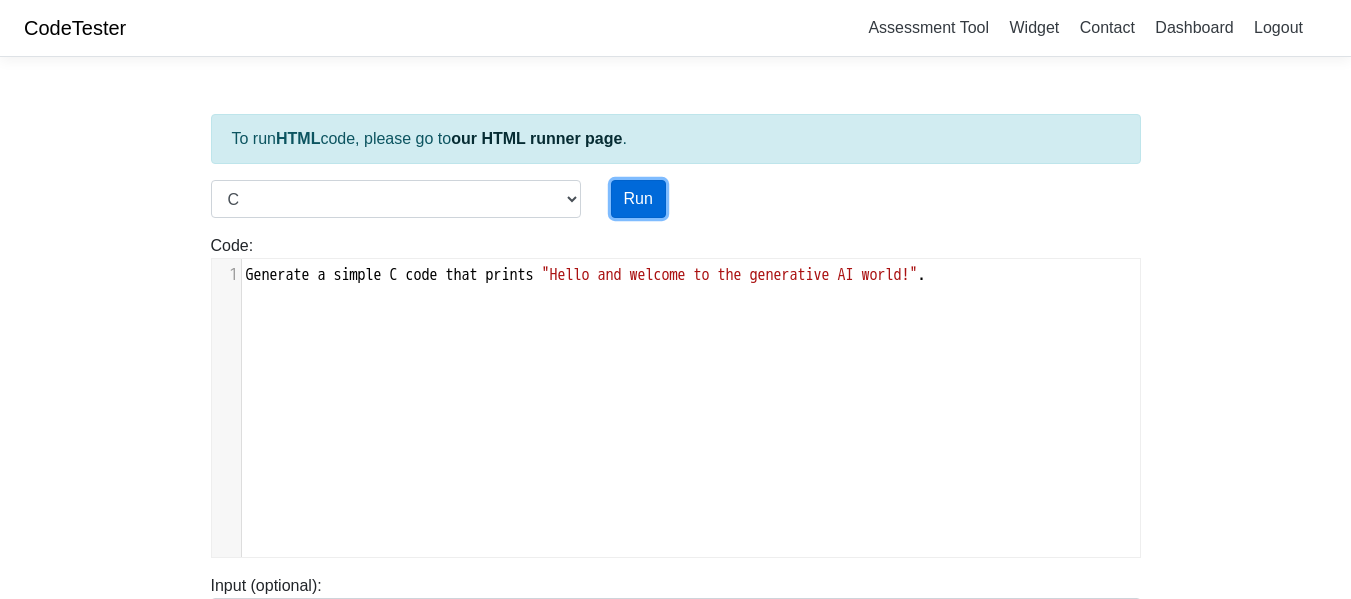type on "[URL][DOMAIN_NAME]" 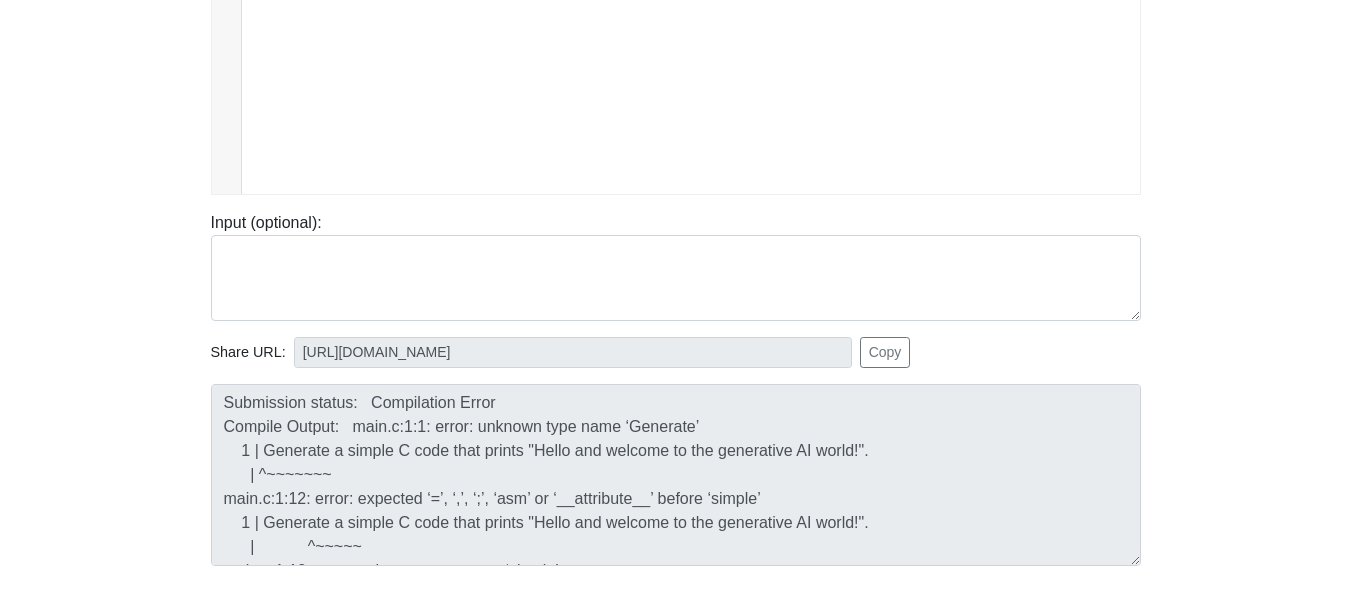scroll, scrollTop: 385, scrollLeft: 0, axis: vertical 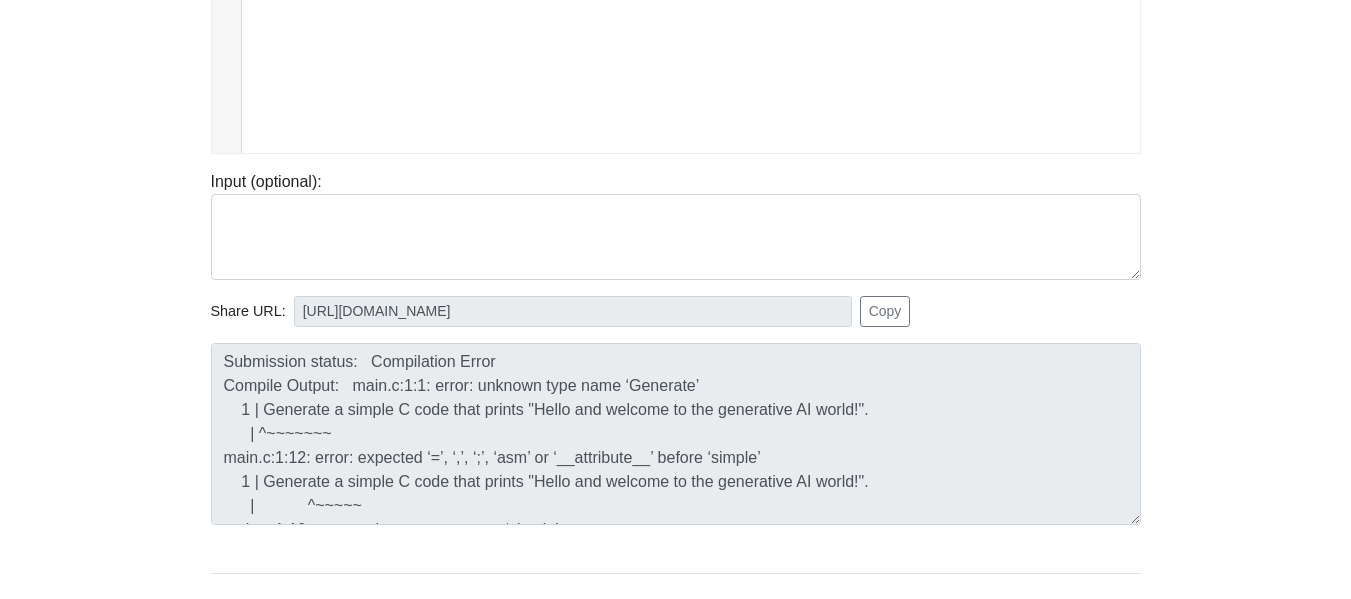 click on "Submission status:   Compilation Error
Compile Output:   main.c:1:1: error: unknown type name ‘Generate’
1 | Generate a simple C code that prints "Hello and welcome to the generative AI world!".
| ^~~~~~~~
main.c:1:12: error: expected ‘=’, ‘,’, ‘;’, ‘asm’ or ‘__attribute__’ before ‘simple’
1 | Generate a simple C code that prints "Hello and welcome to the generative AI world!".
|            ^~~~~~
main.c:1:12: error: unknown type name ‘simple’" at bounding box center (676, 434) 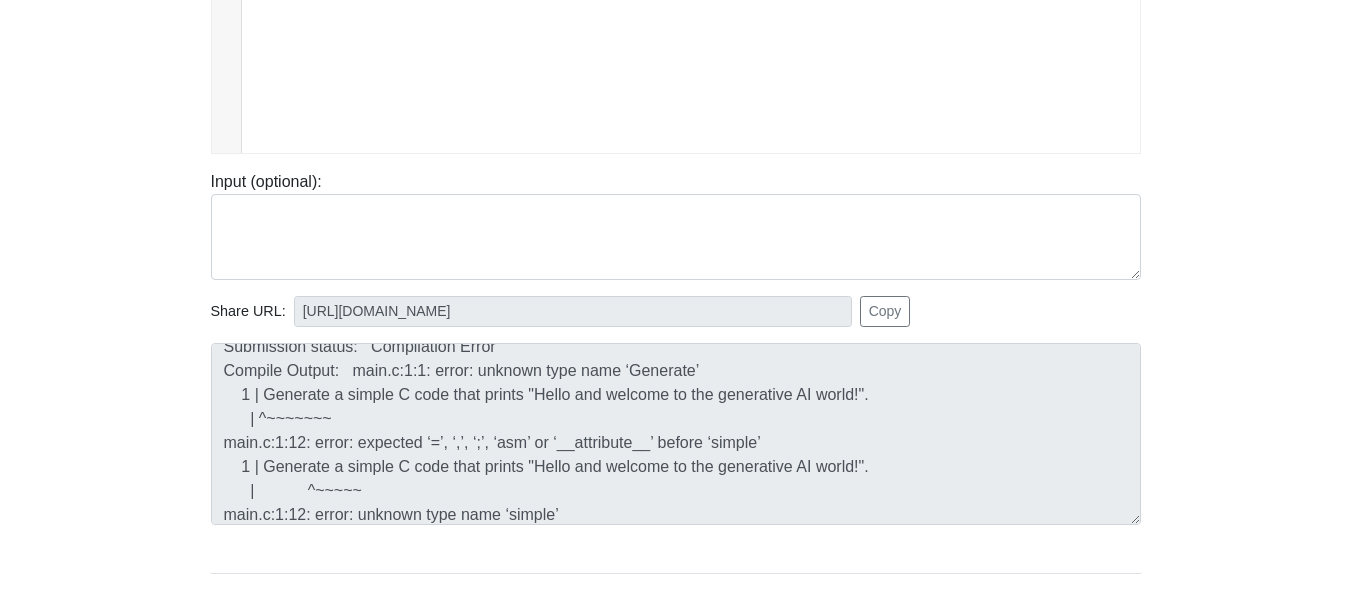 scroll, scrollTop: 0, scrollLeft: 0, axis: both 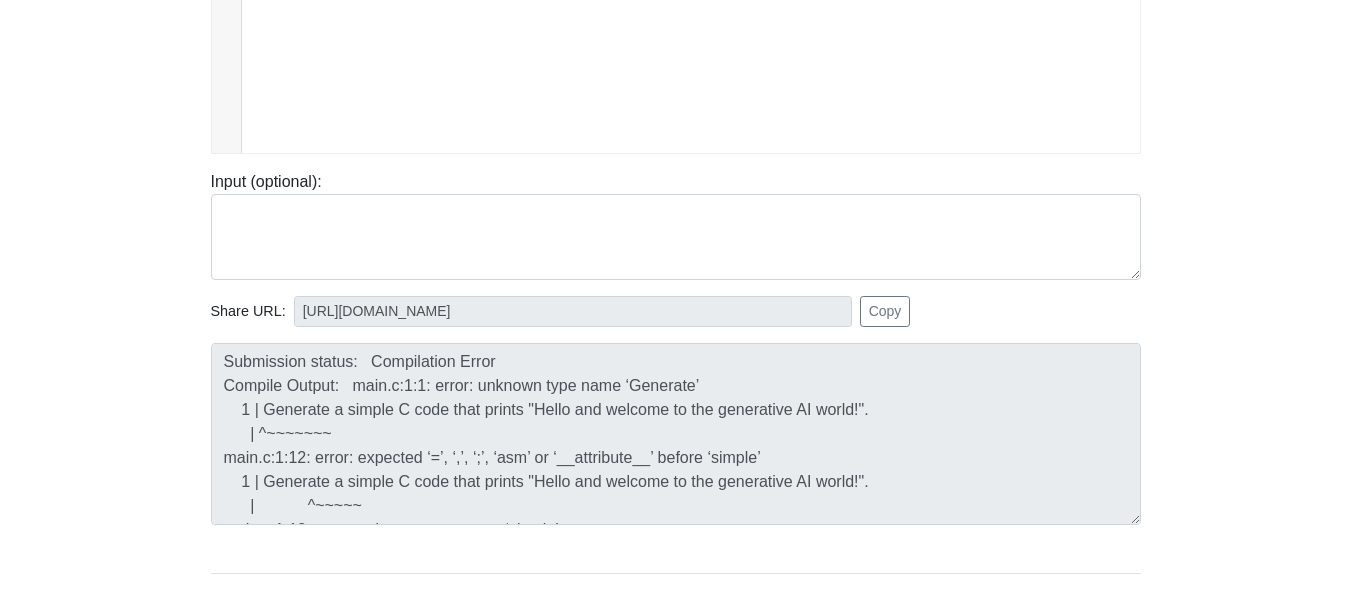 click on "Submission status:   Compilation Error
Compile Output:   main.c:1:1: error: unknown type name ‘Generate’
1 | Generate a simple C code that prints "Hello and welcome to the generative AI world!".
| ^~~~~~~~
main.c:1:12: error: expected ‘=’, ‘,’, ‘;’, ‘asm’ or ‘__attribute__’ before ‘simple’
1 | Generate a simple C code that prints "Hello and welcome to the generative AI world!".
|            ^~~~~~
main.c:1:12: error: unknown type name ‘simple’" at bounding box center [676, 434] 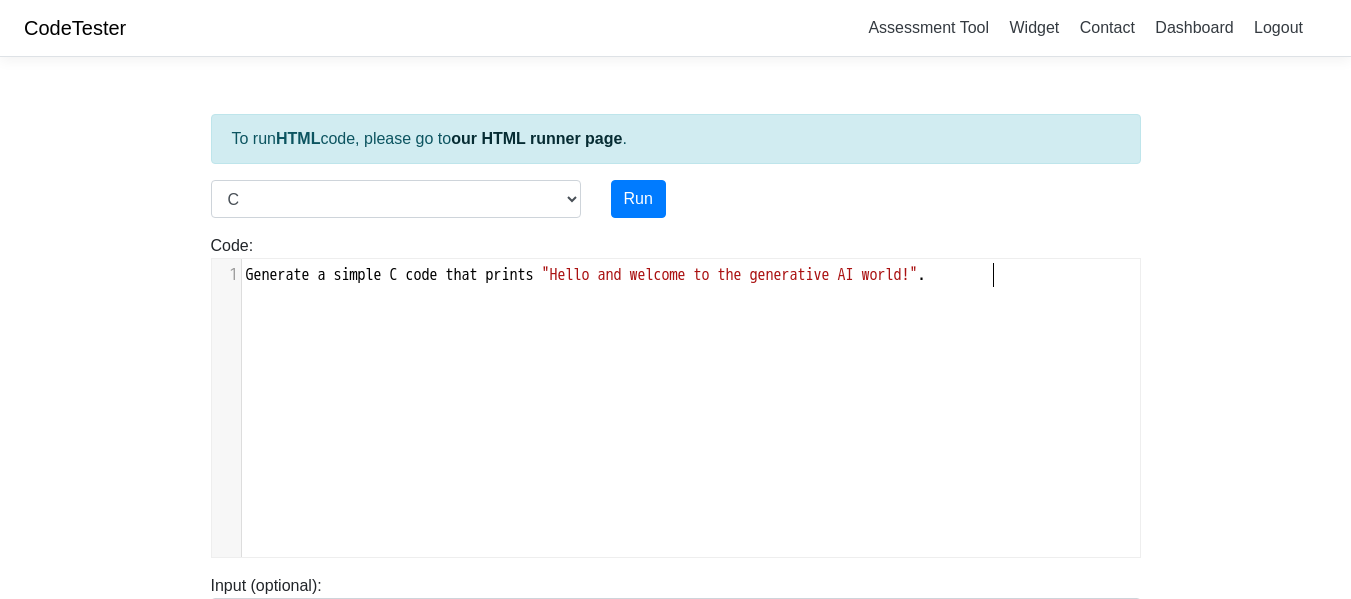 type on "me to the generative AI world!"." 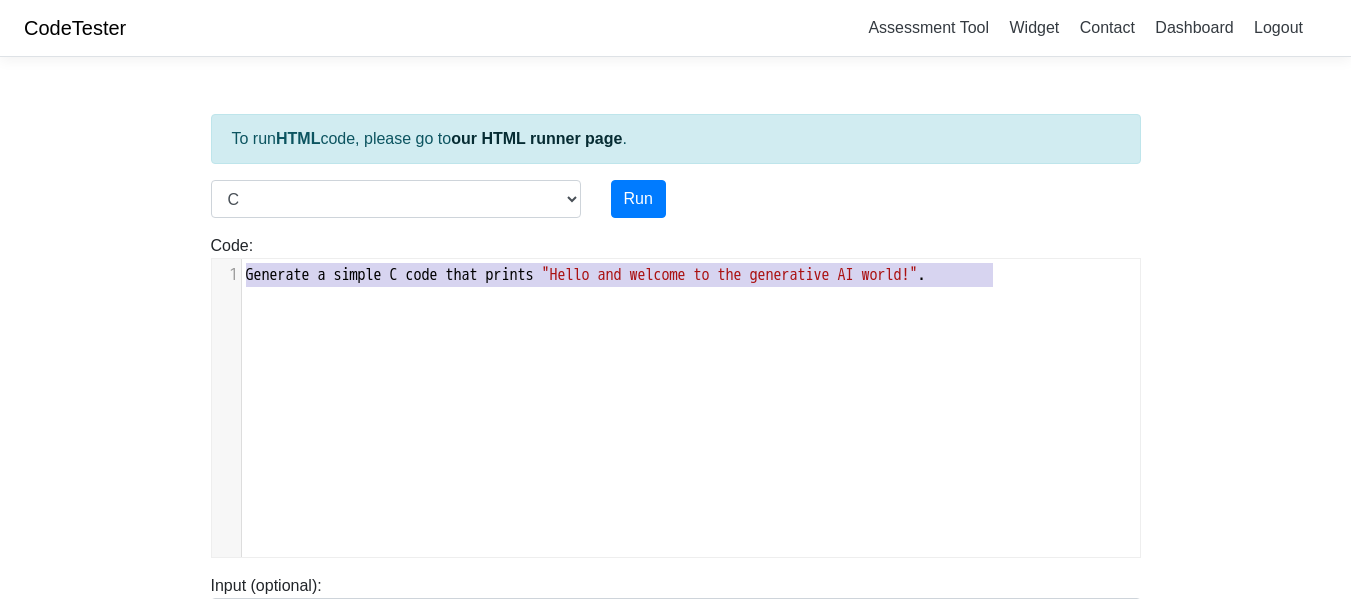 drag, startPoint x: 1001, startPoint y: 277, endPoint x: 207, endPoint y: 278, distance: 794.0006 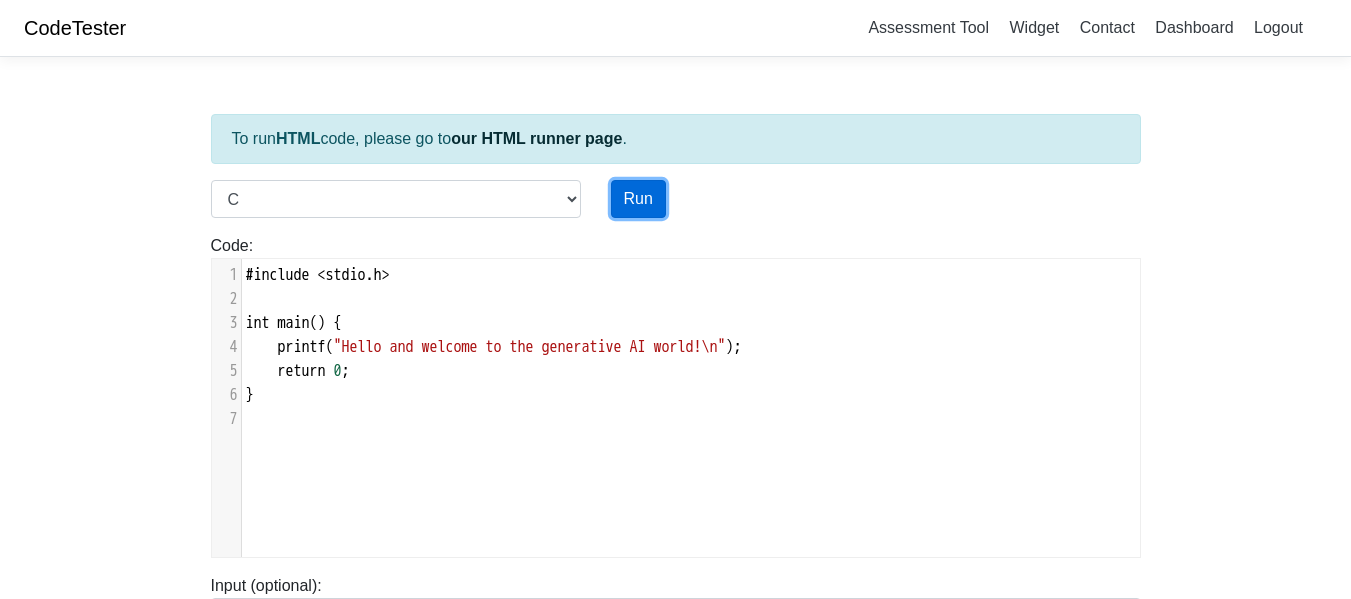 click on "Run" at bounding box center [638, 199] 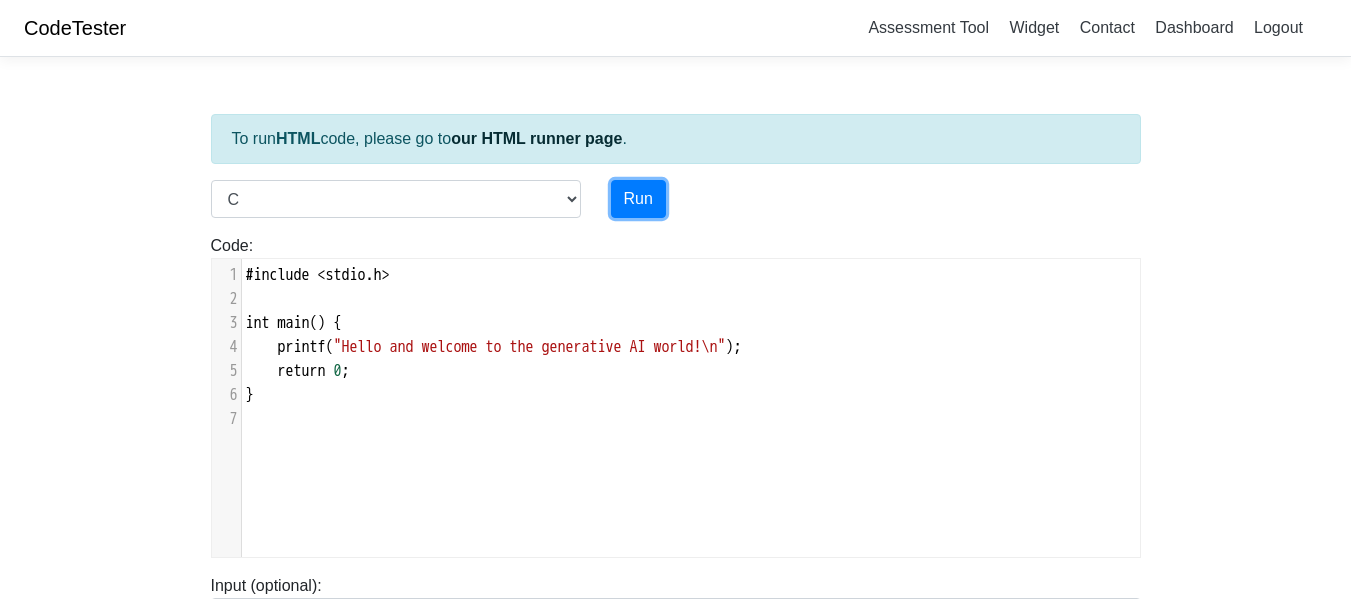 type 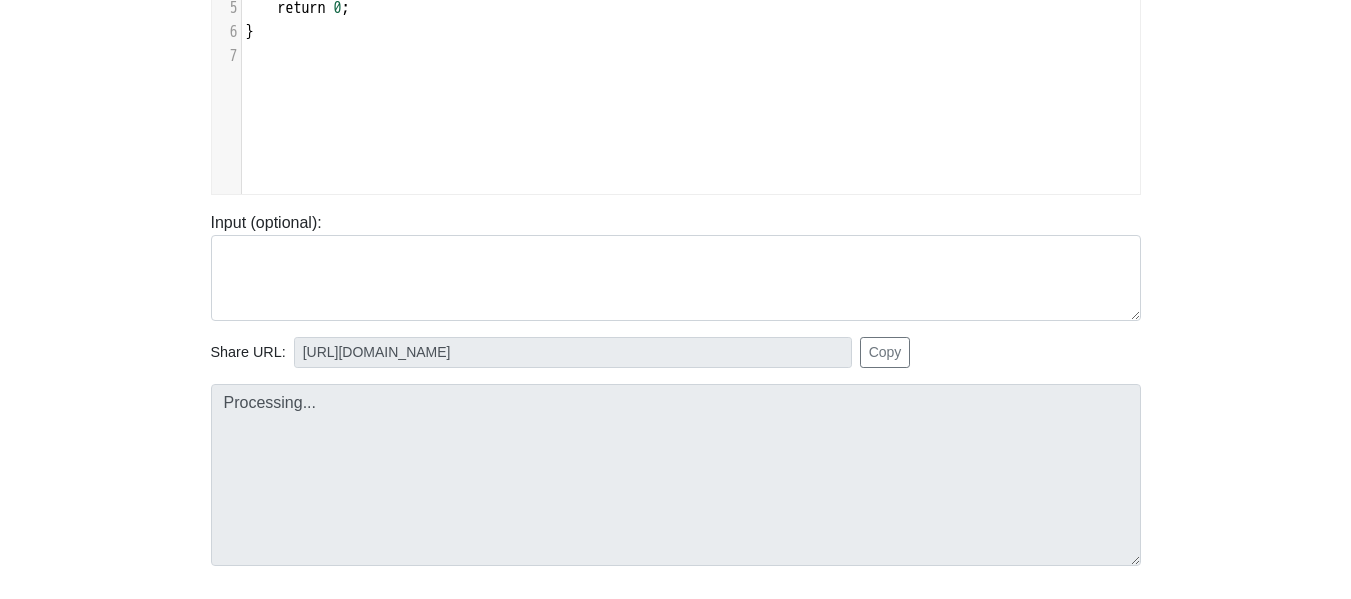 type on "[URL][DOMAIN_NAME]" 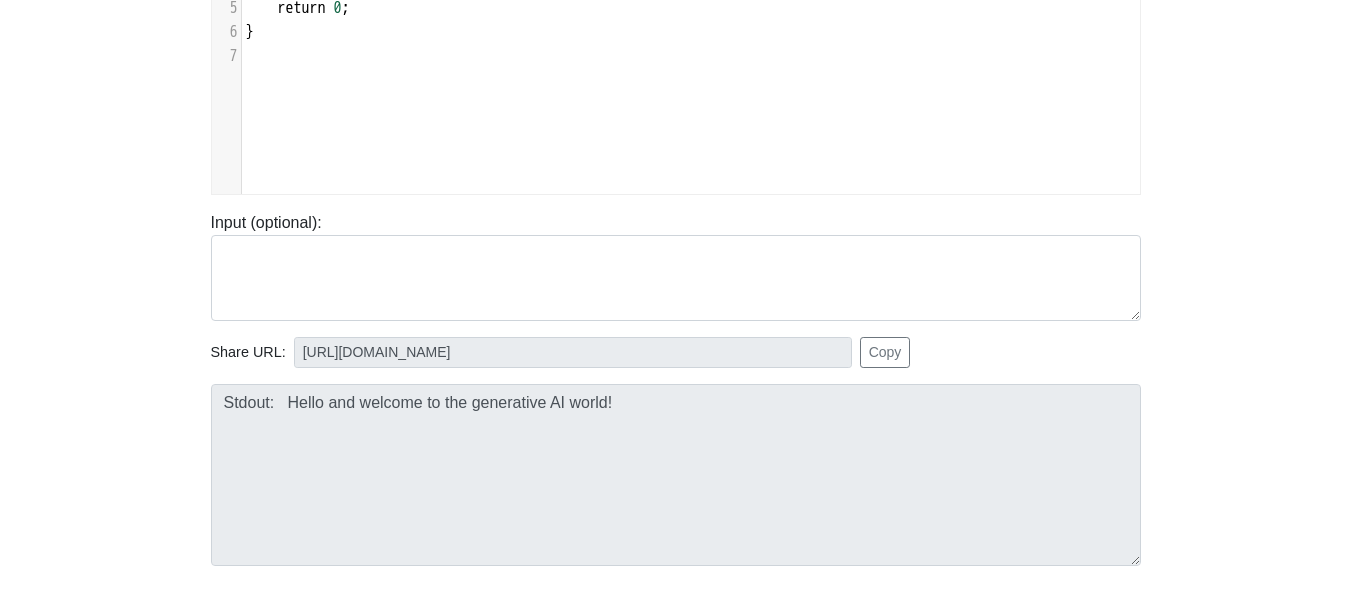 scroll, scrollTop: 412, scrollLeft: 0, axis: vertical 